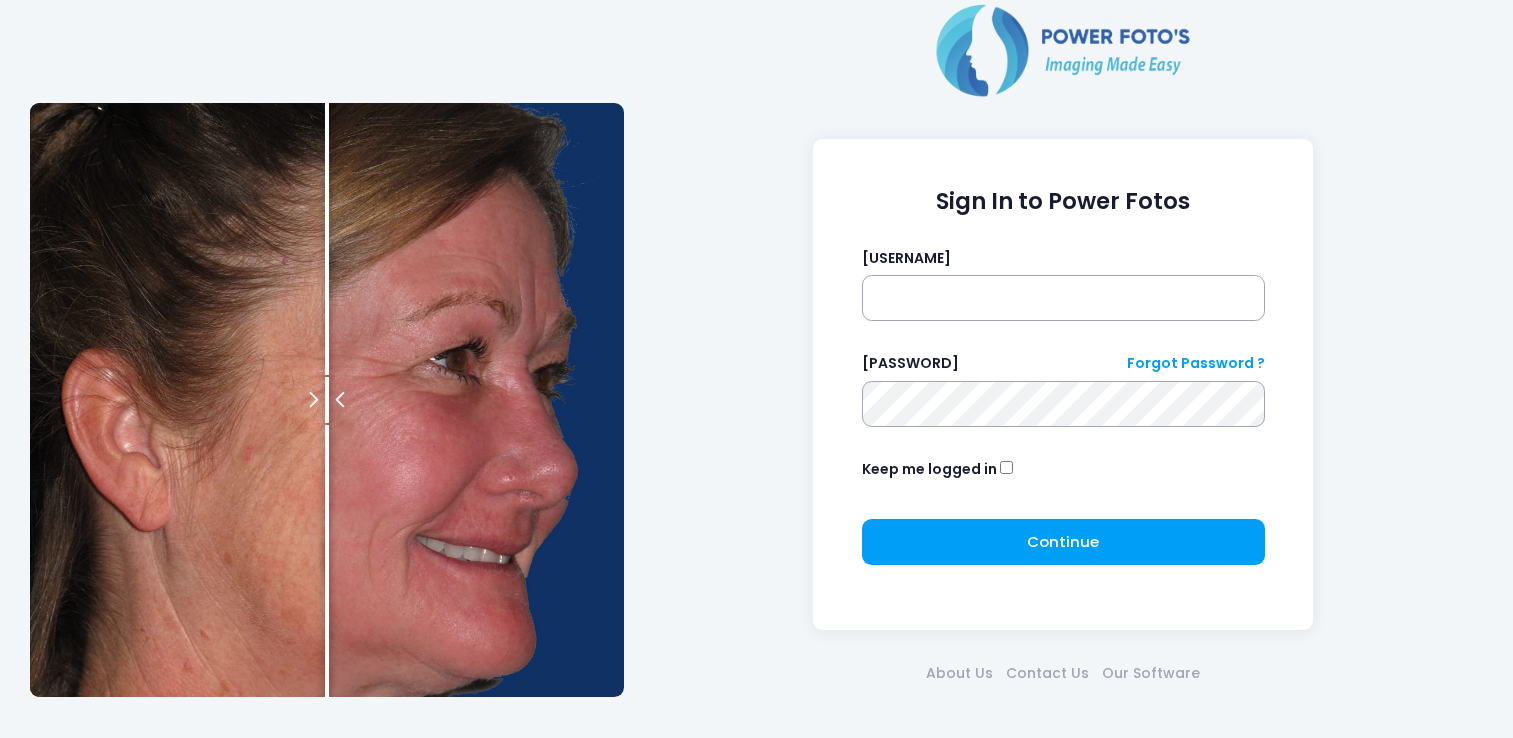 scroll, scrollTop: 0, scrollLeft: 0, axis: both 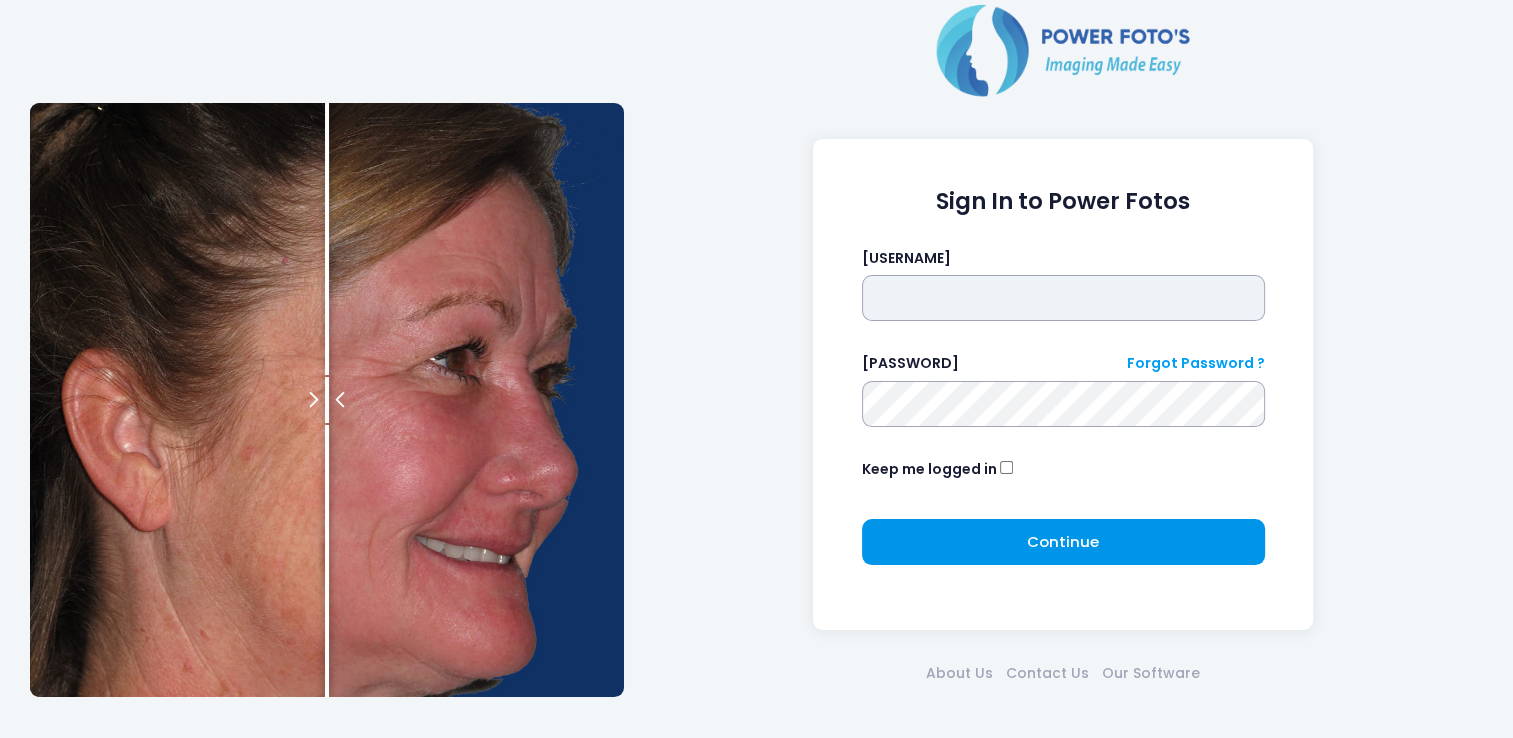 type on "*******" 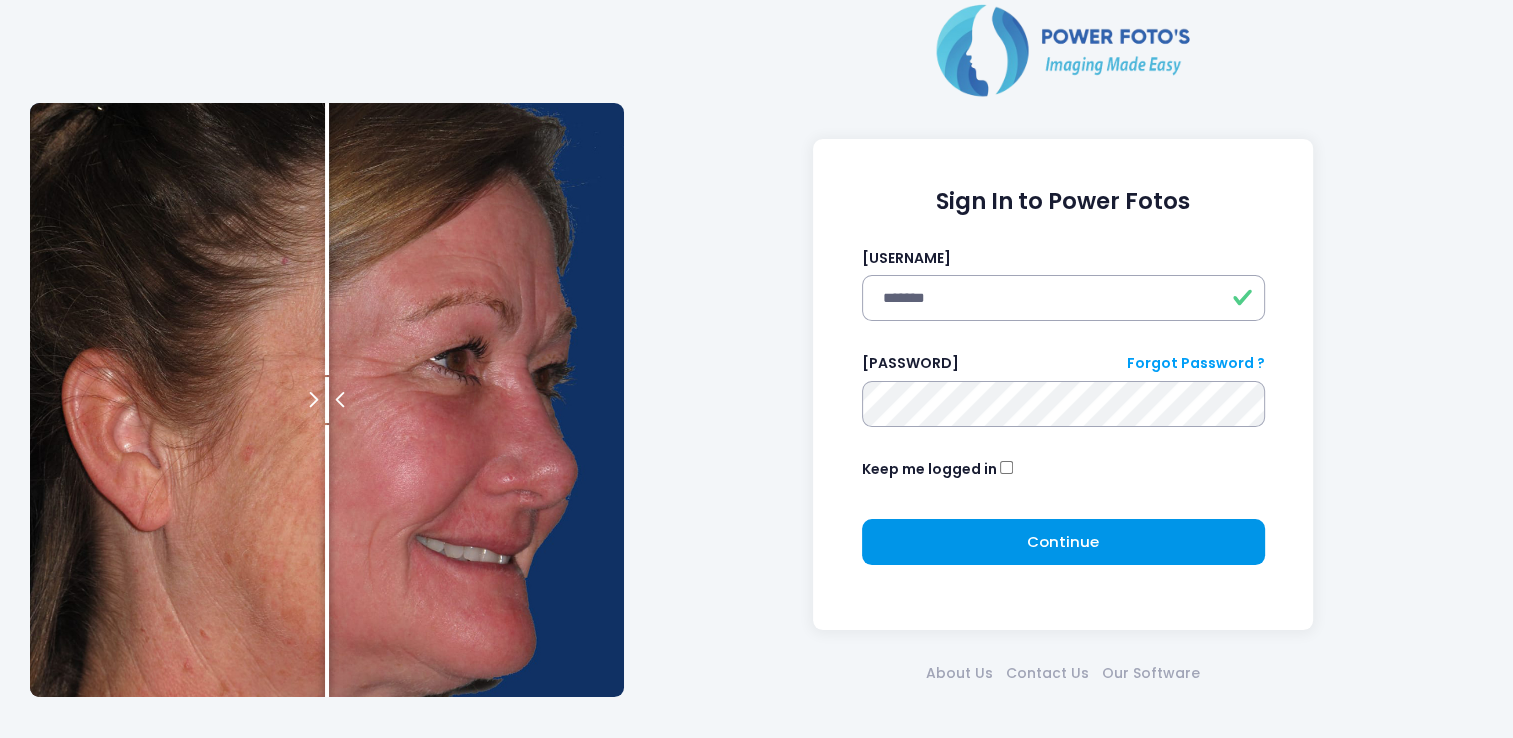 click on "Continue" at bounding box center [1063, 541] 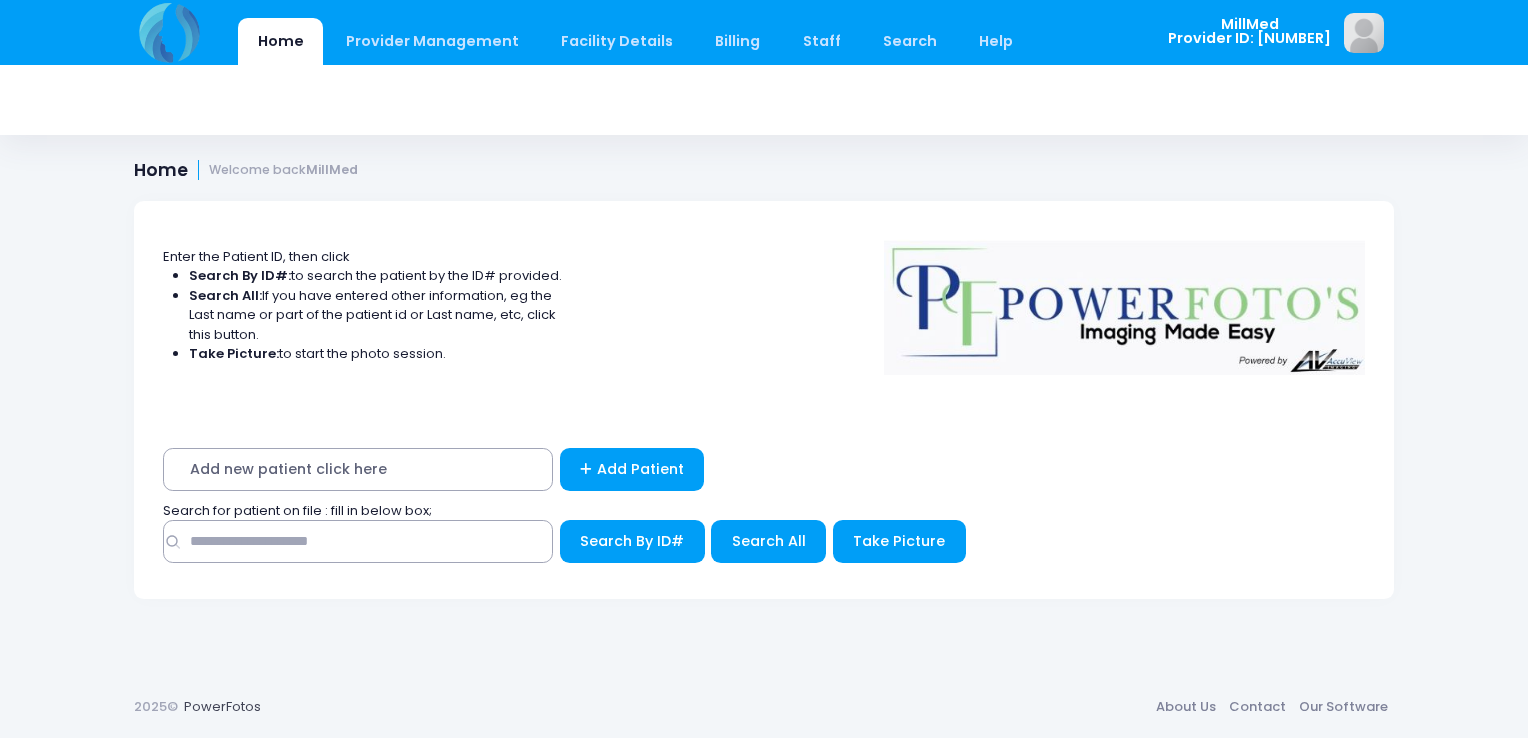 scroll, scrollTop: 0, scrollLeft: 0, axis: both 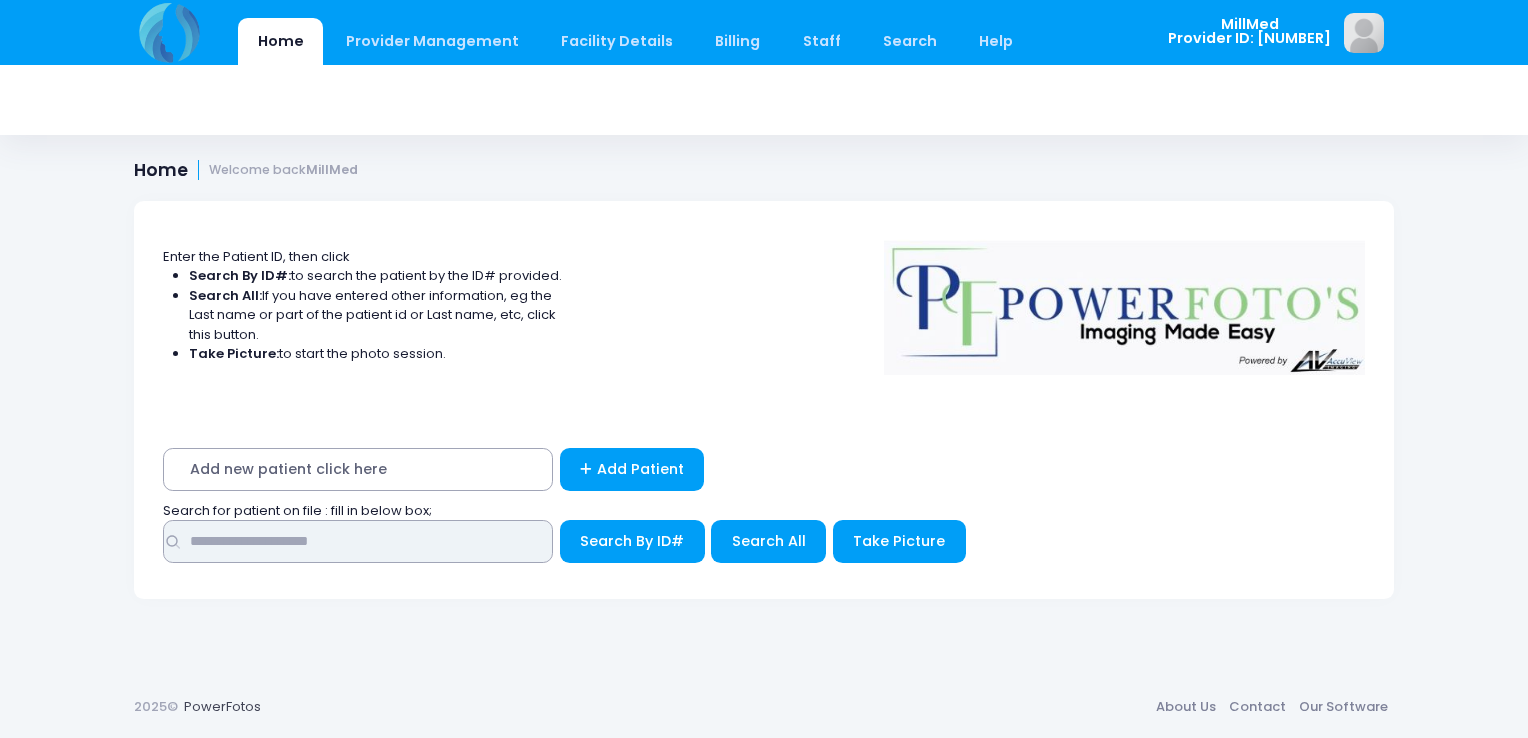 click at bounding box center (358, 541) 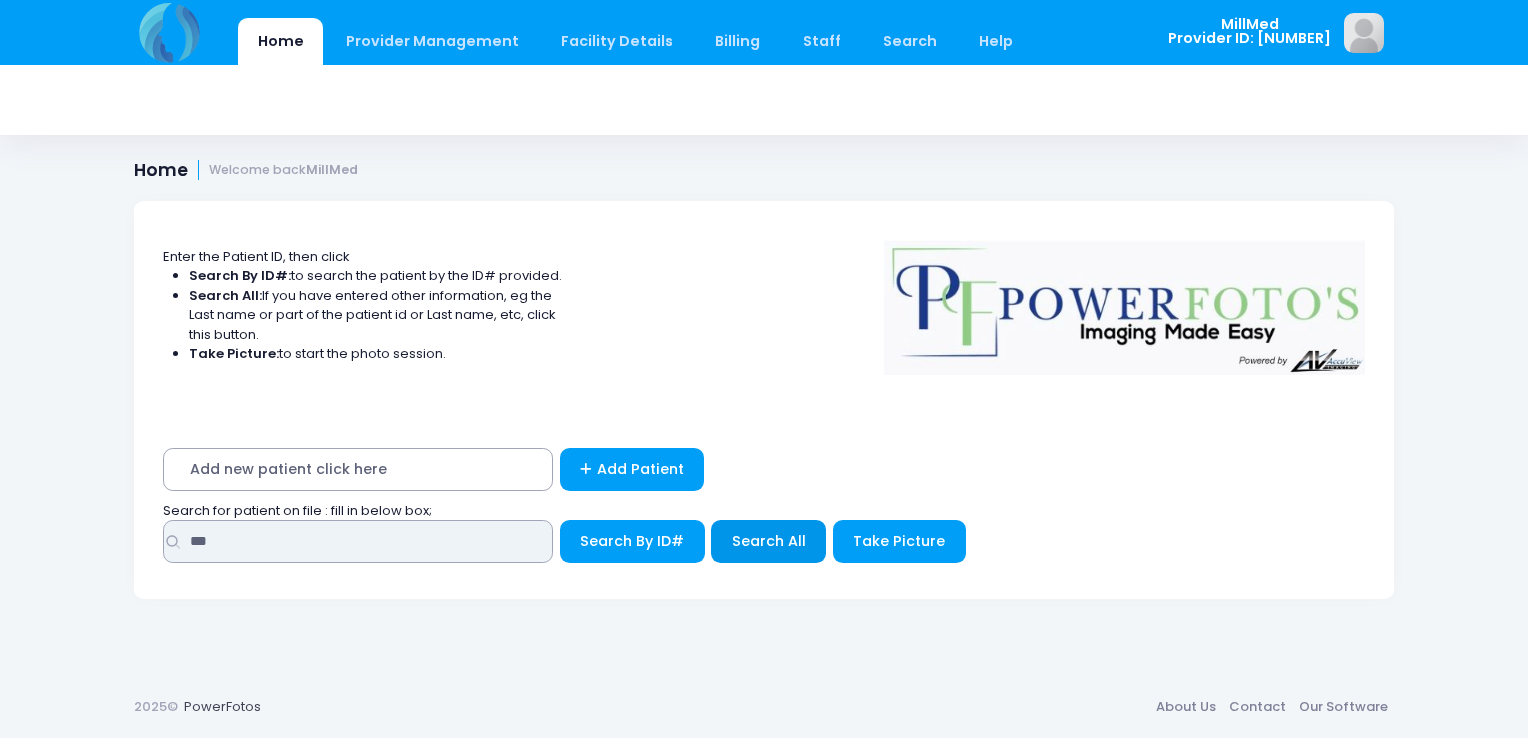 type on "***" 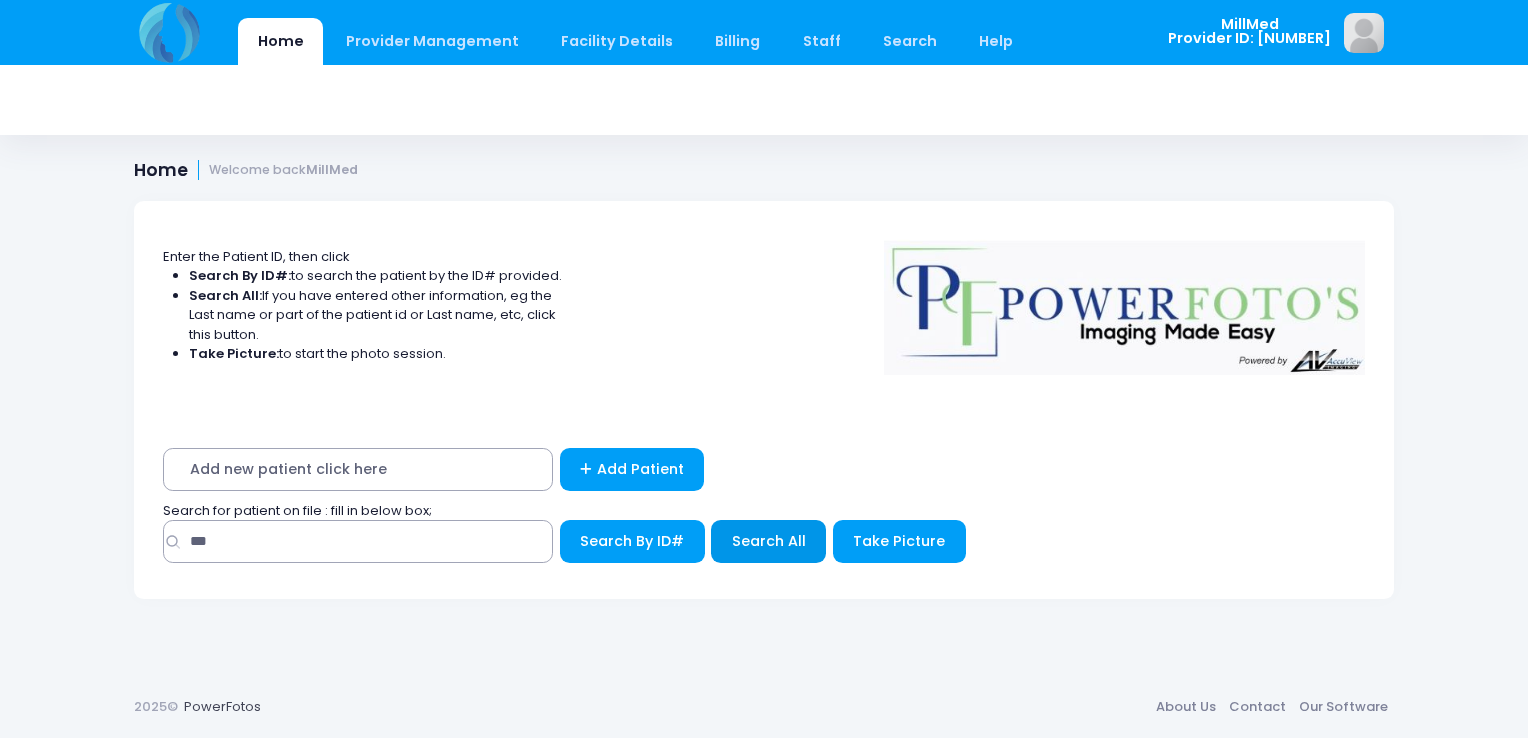 click on "Search All" at bounding box center (632, 541) 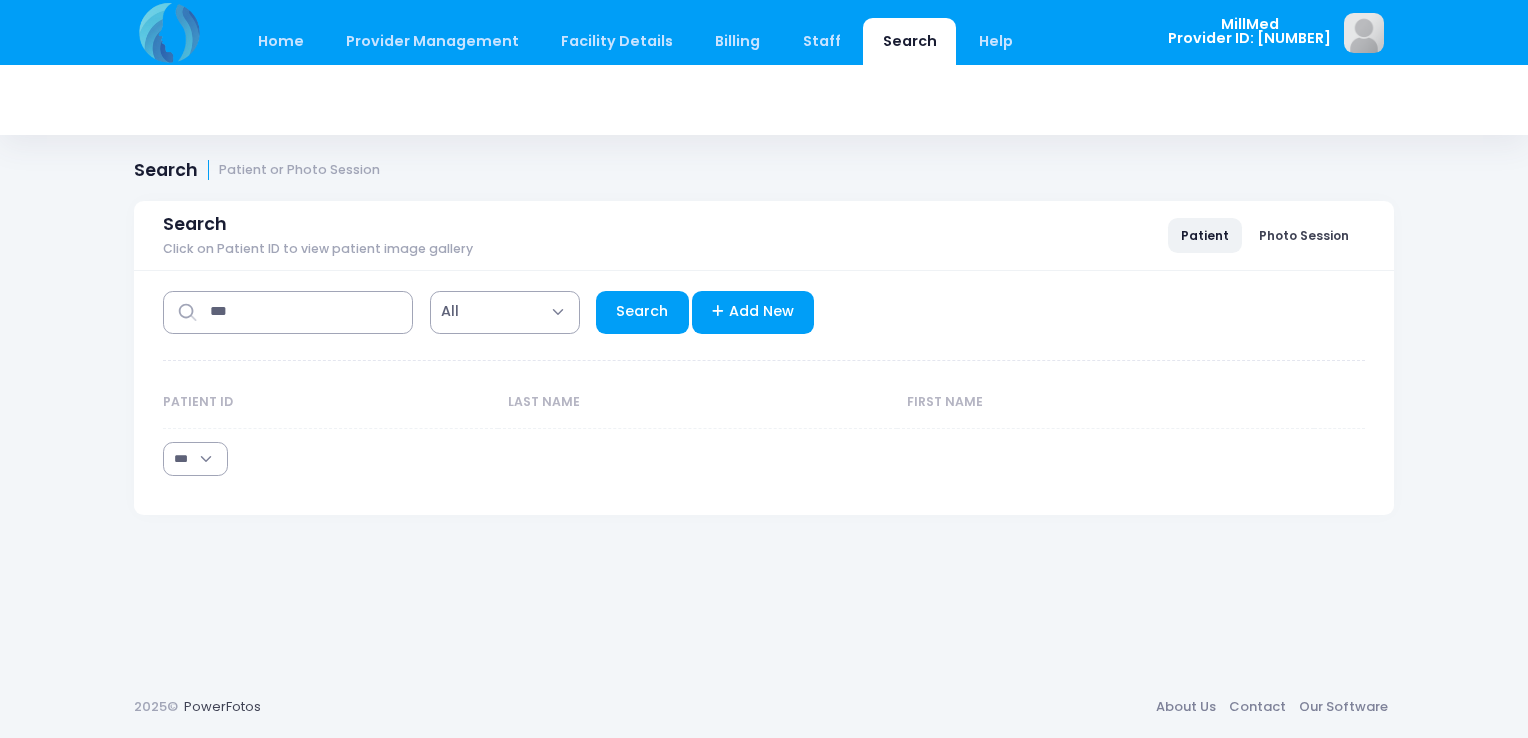 scroll, scrollTop: 0, scrollLeft: 0, axis: both 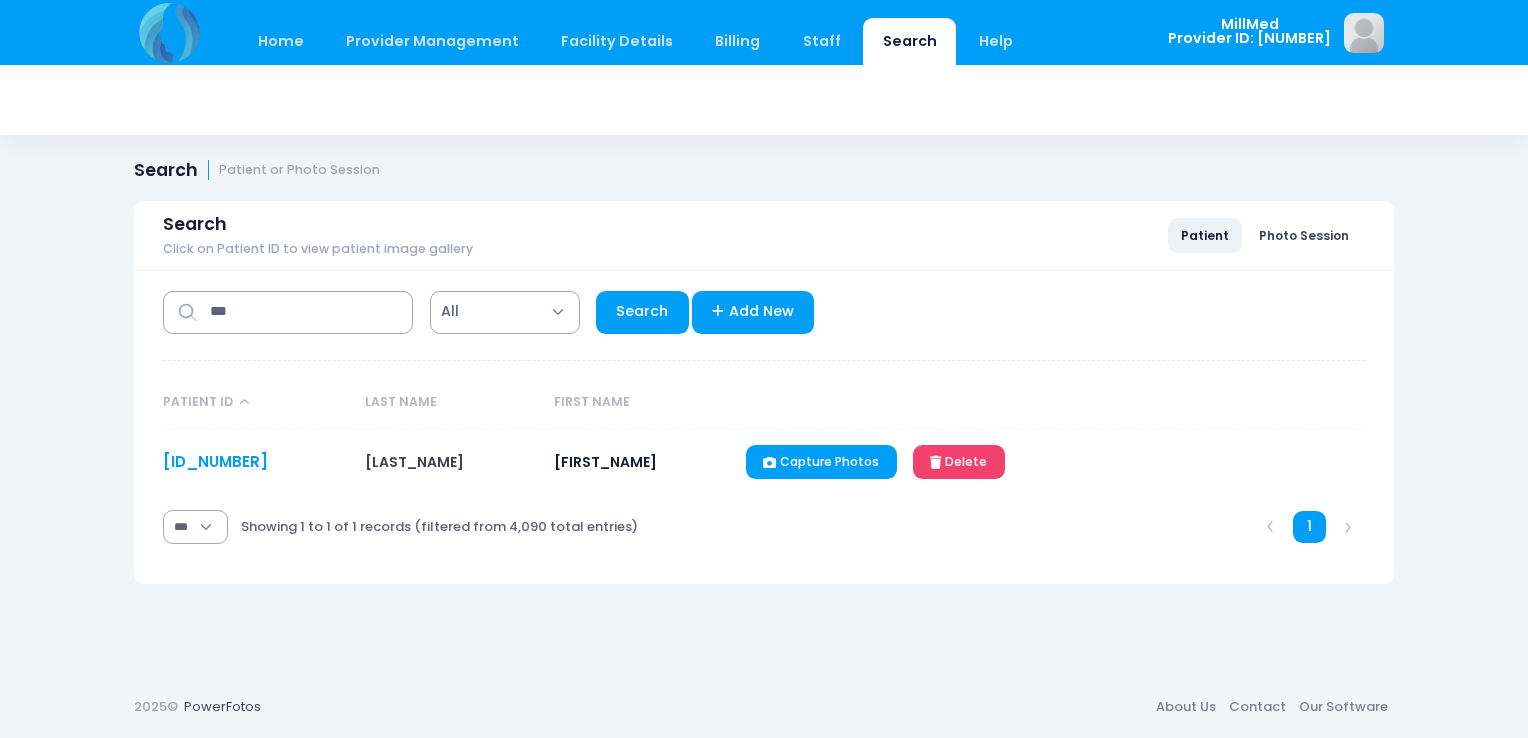 click on "LK110557" at bounding box center (215, 461) 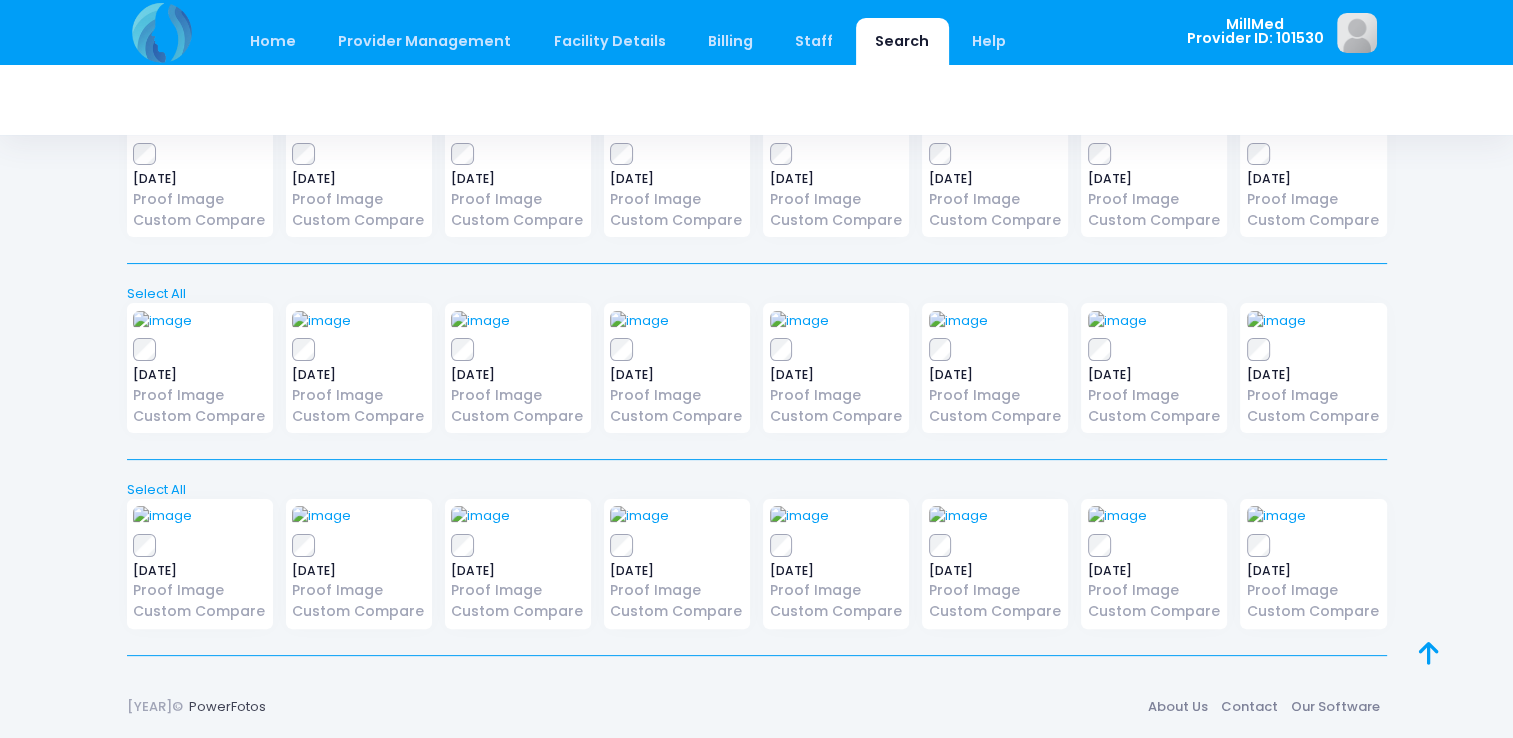 scroll, scrollTop: 992, scrollLeft: 0, axis: vertical 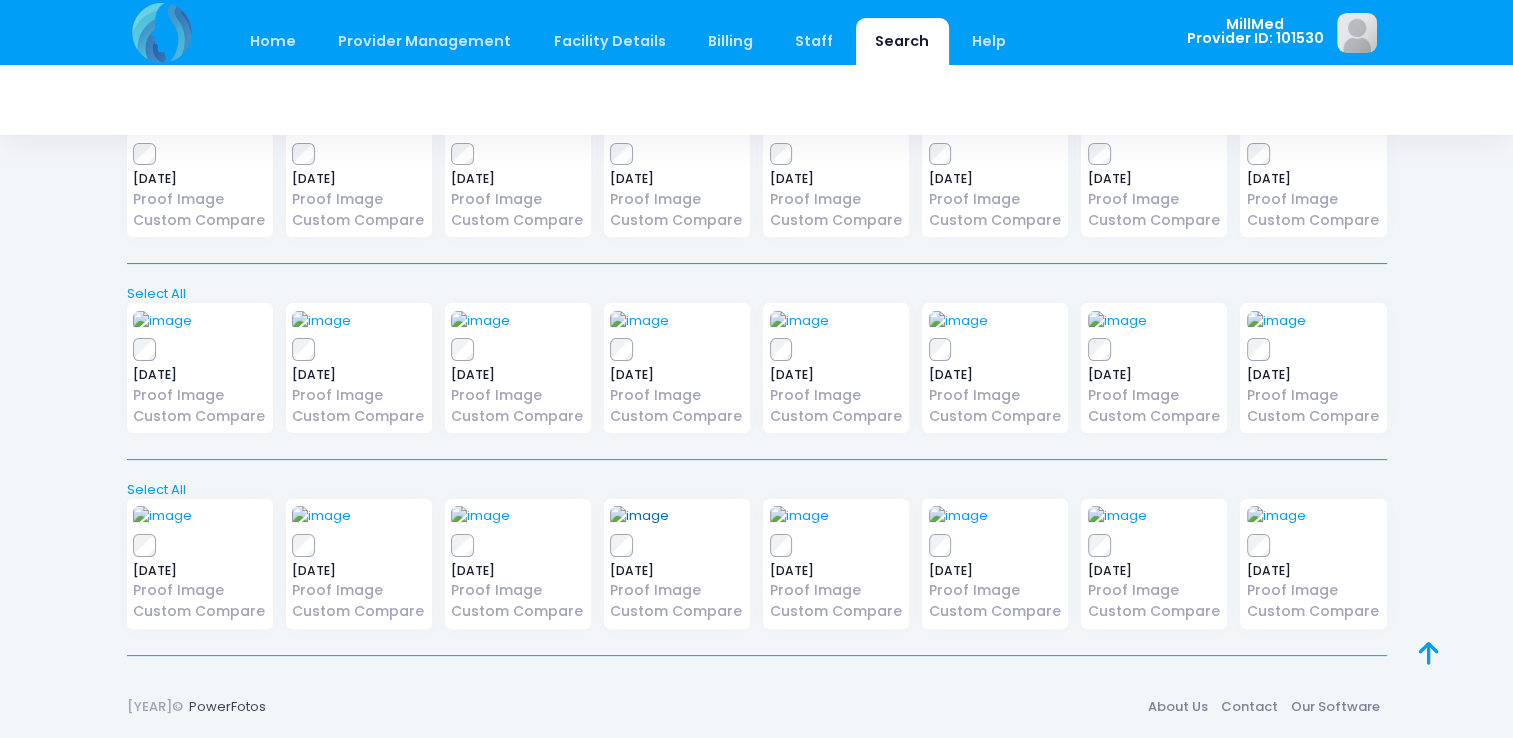 click at bounding box center [639, 516] 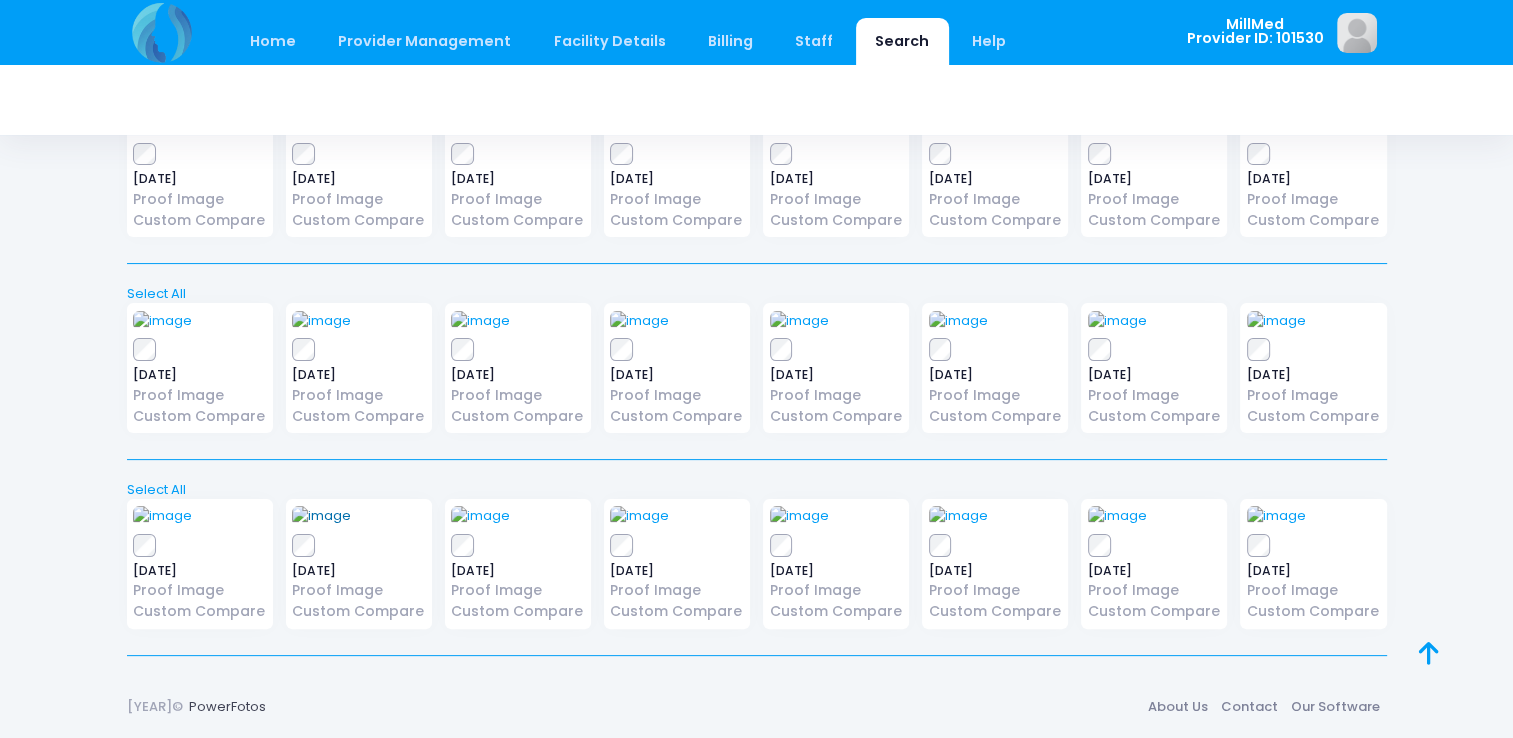 click at bounding box center (321, 516) 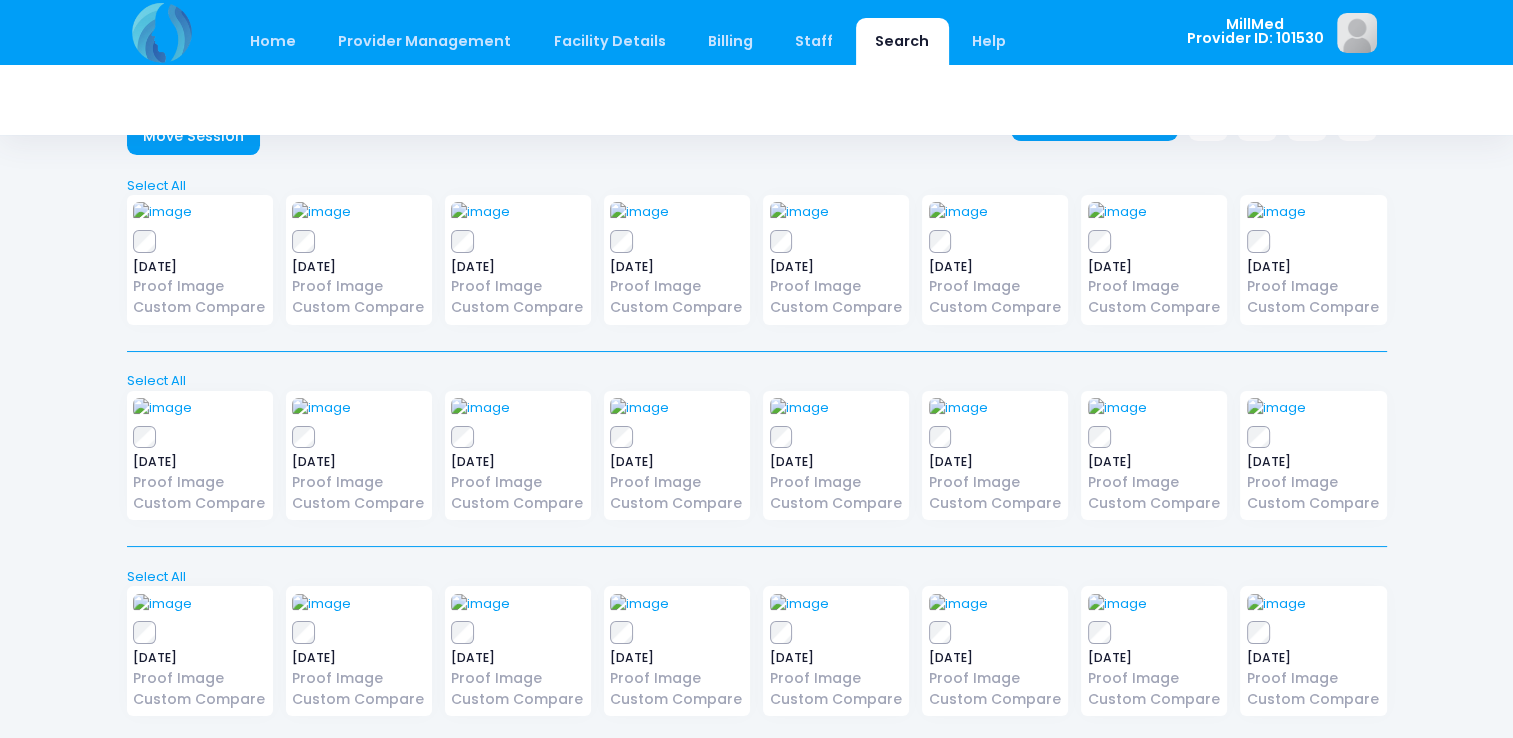 scroll, scrollTop: 0, scrollLeft: 0, axis: both 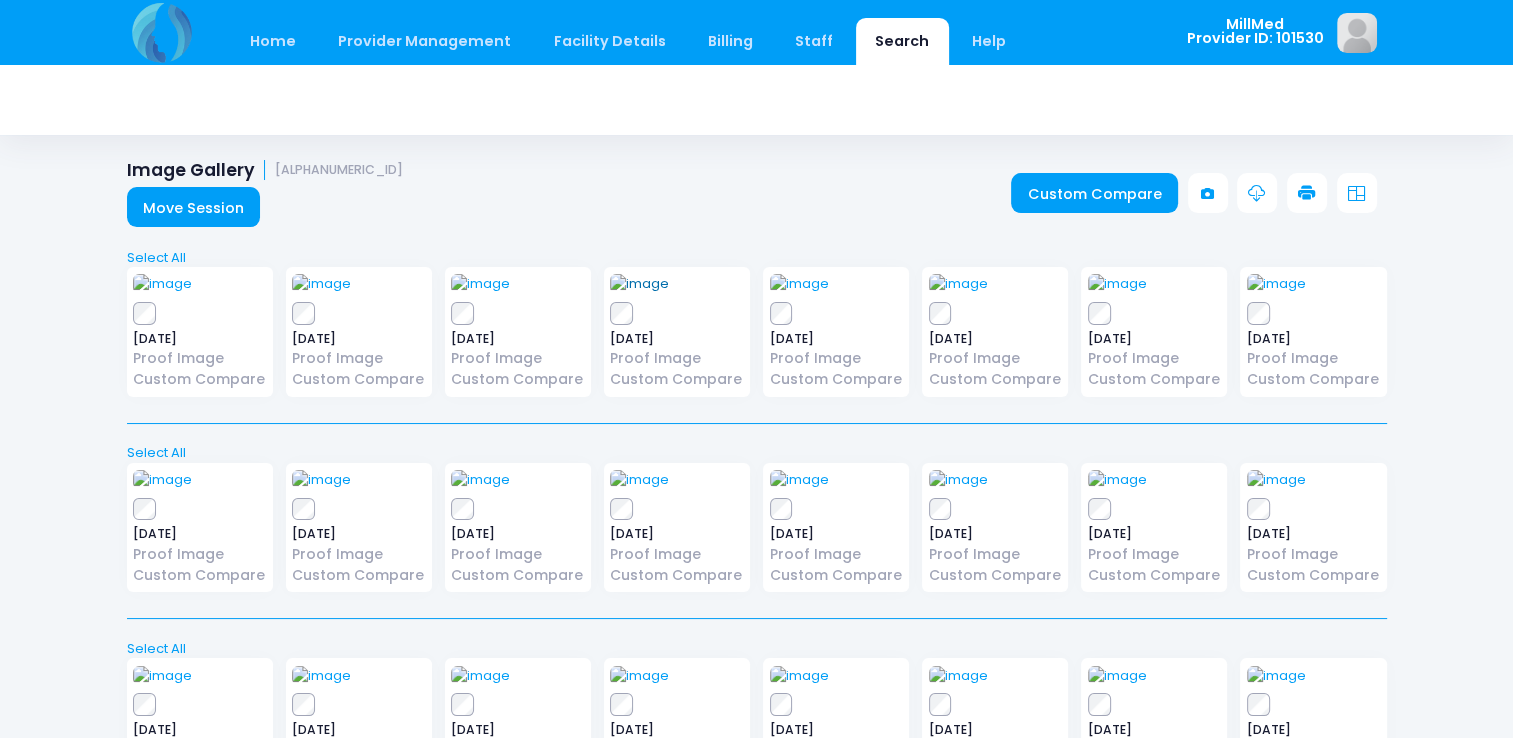 click at bounding box center (639, 284) 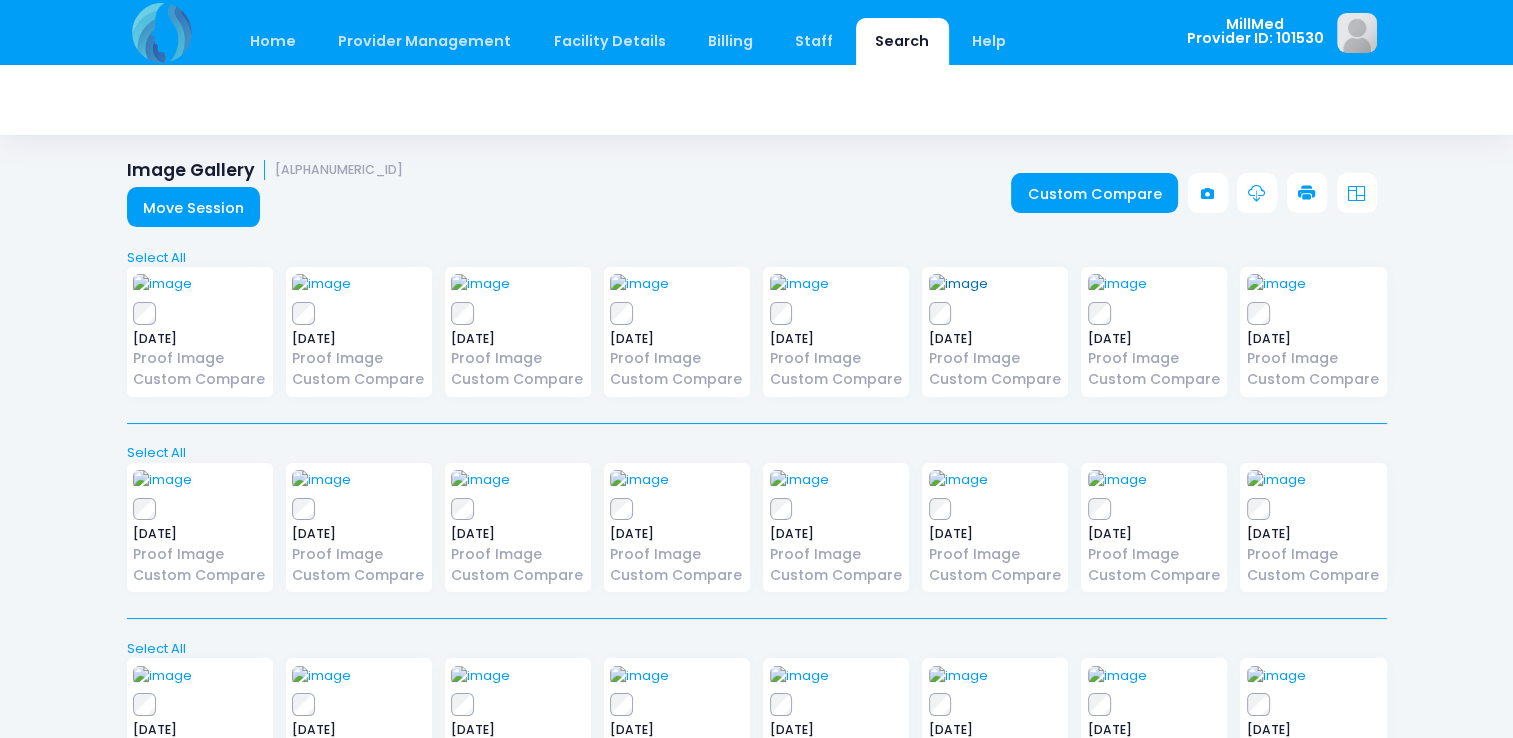 click at bounding box center (958, 284) 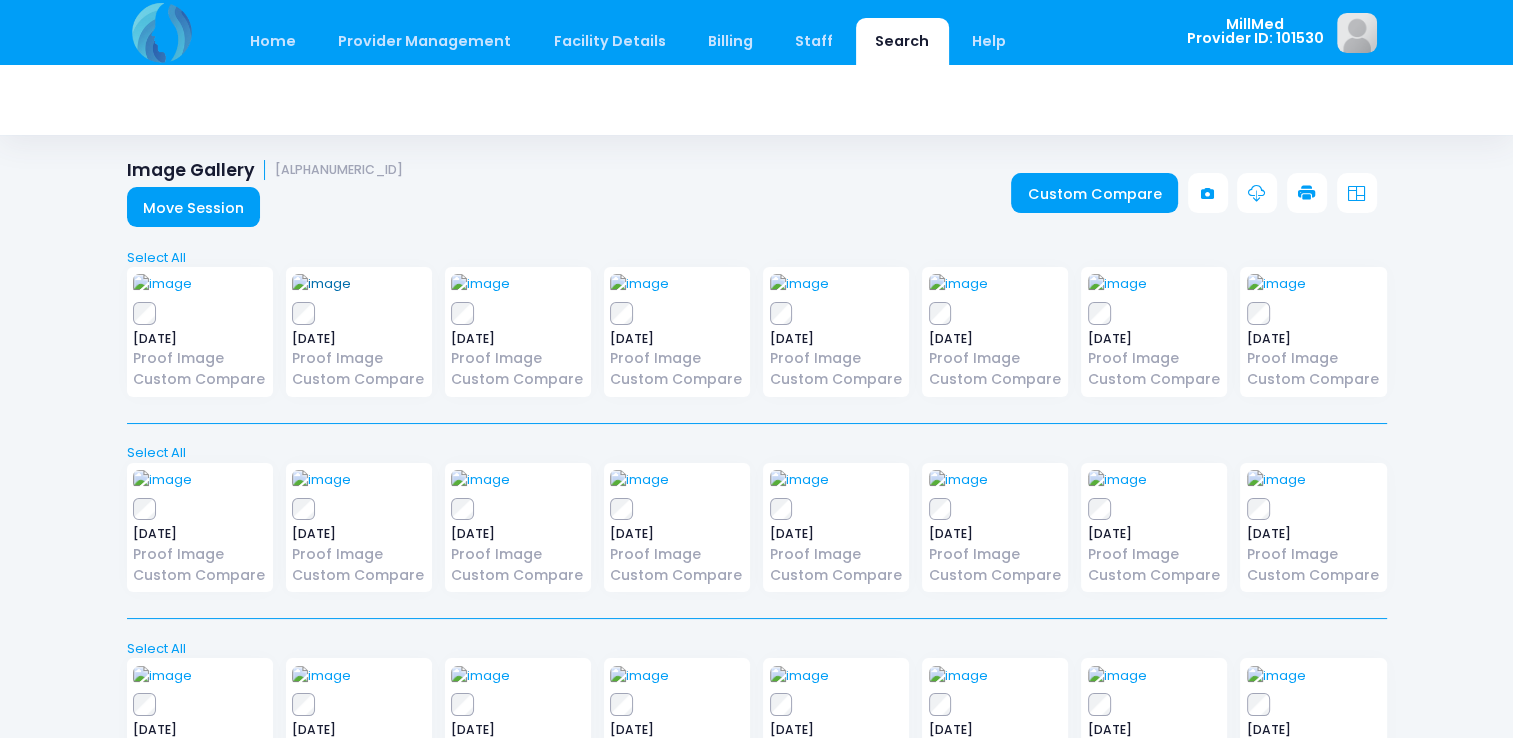 click at bounding box center (321, 284) 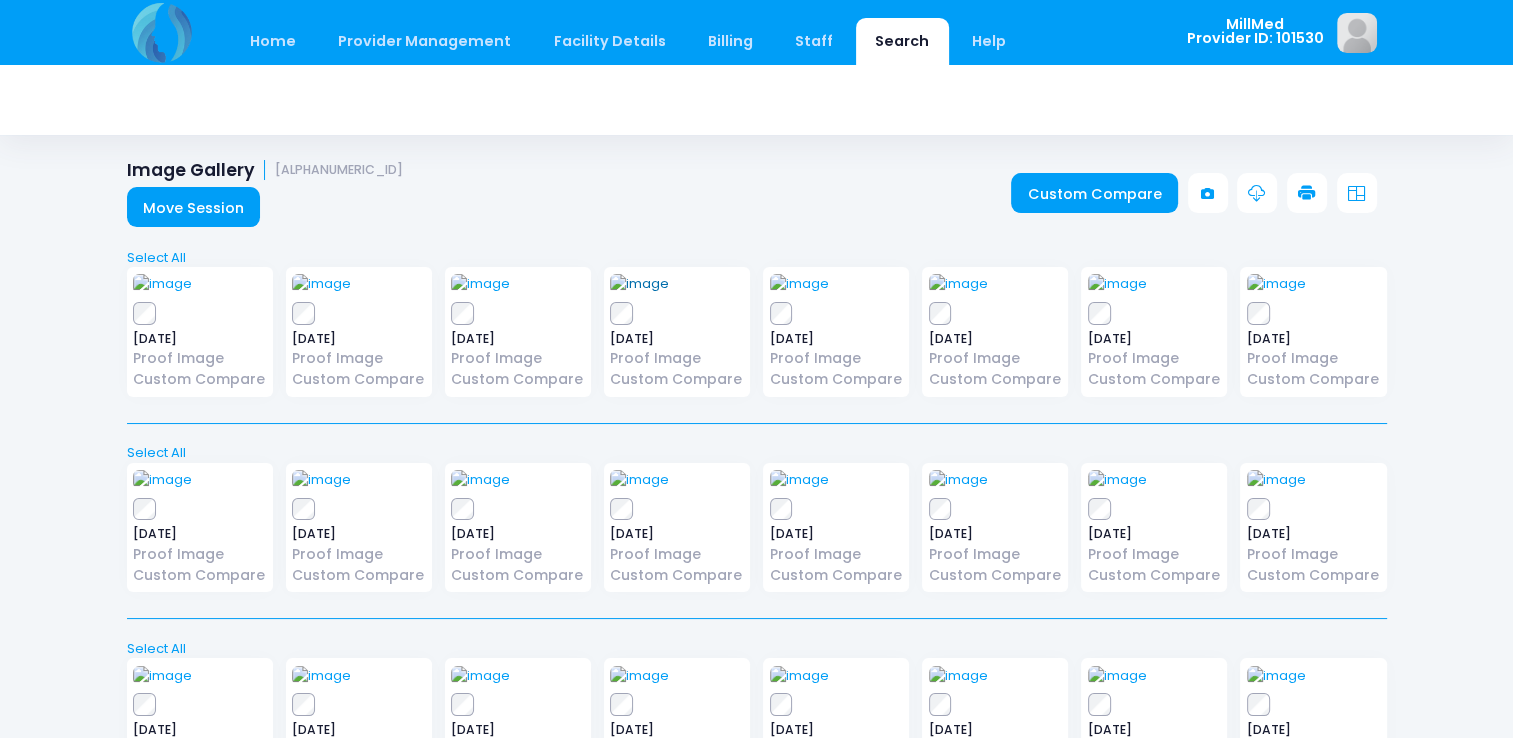 click at bounding box center (639, 284) 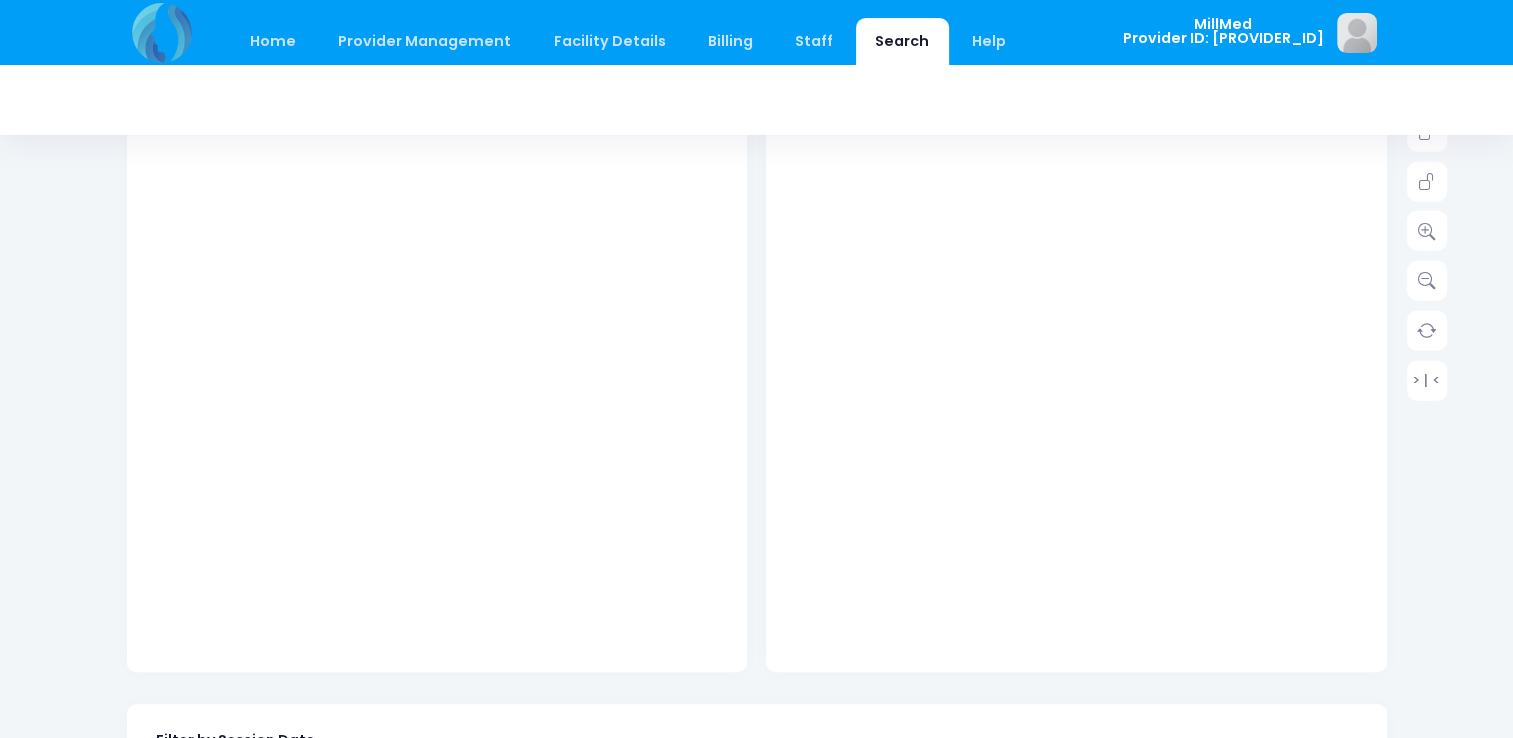 scroll, scrollTop: 439, scrollLeft: 0, axis: vertical 